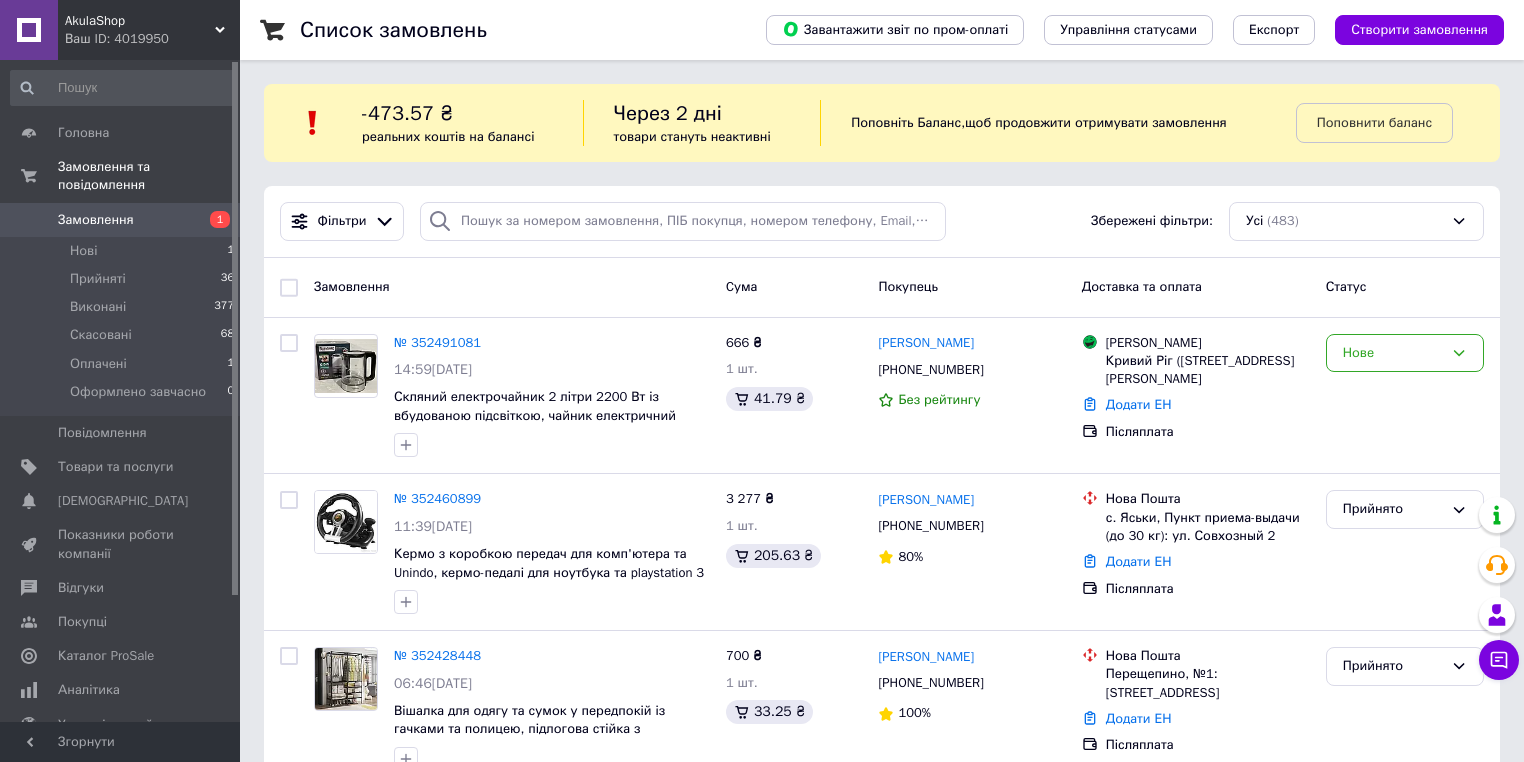 scroll, scrollTop: 0, scrollLeft: 0, axis: both 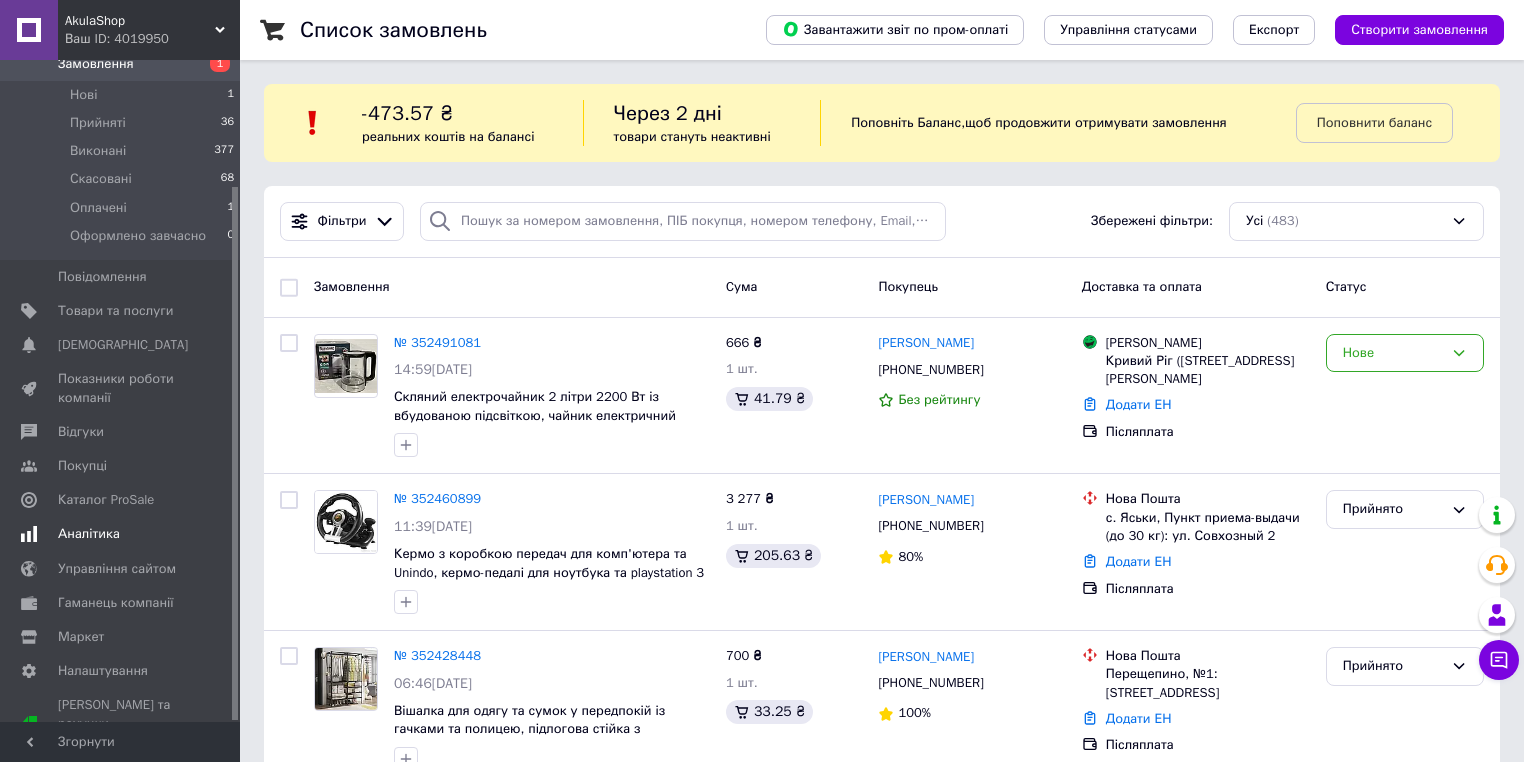 click on "Аналітика" at bounding box center [89, 534] 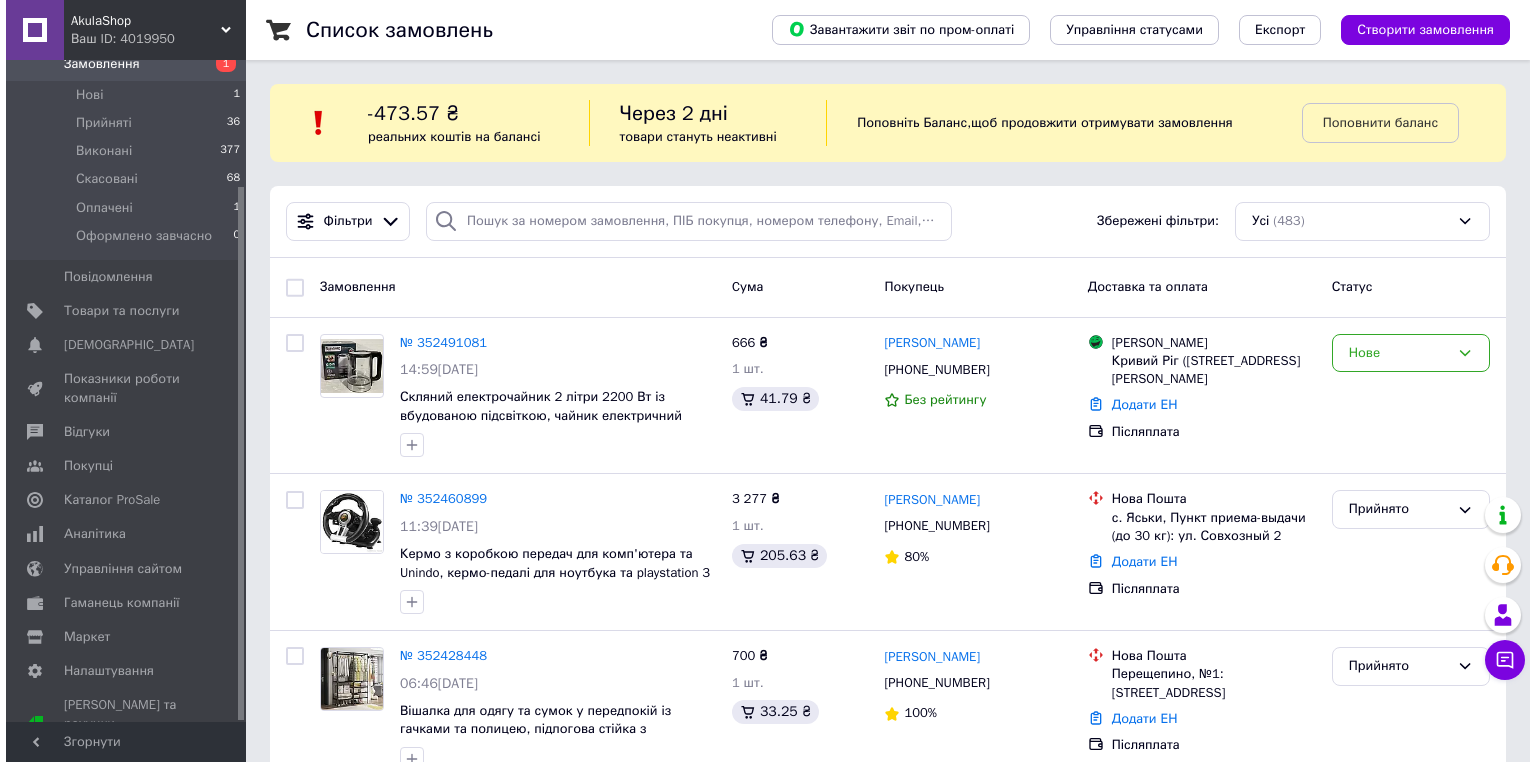 scroll, scrollTop: 152, scrollLeft: 0, axis: vertical 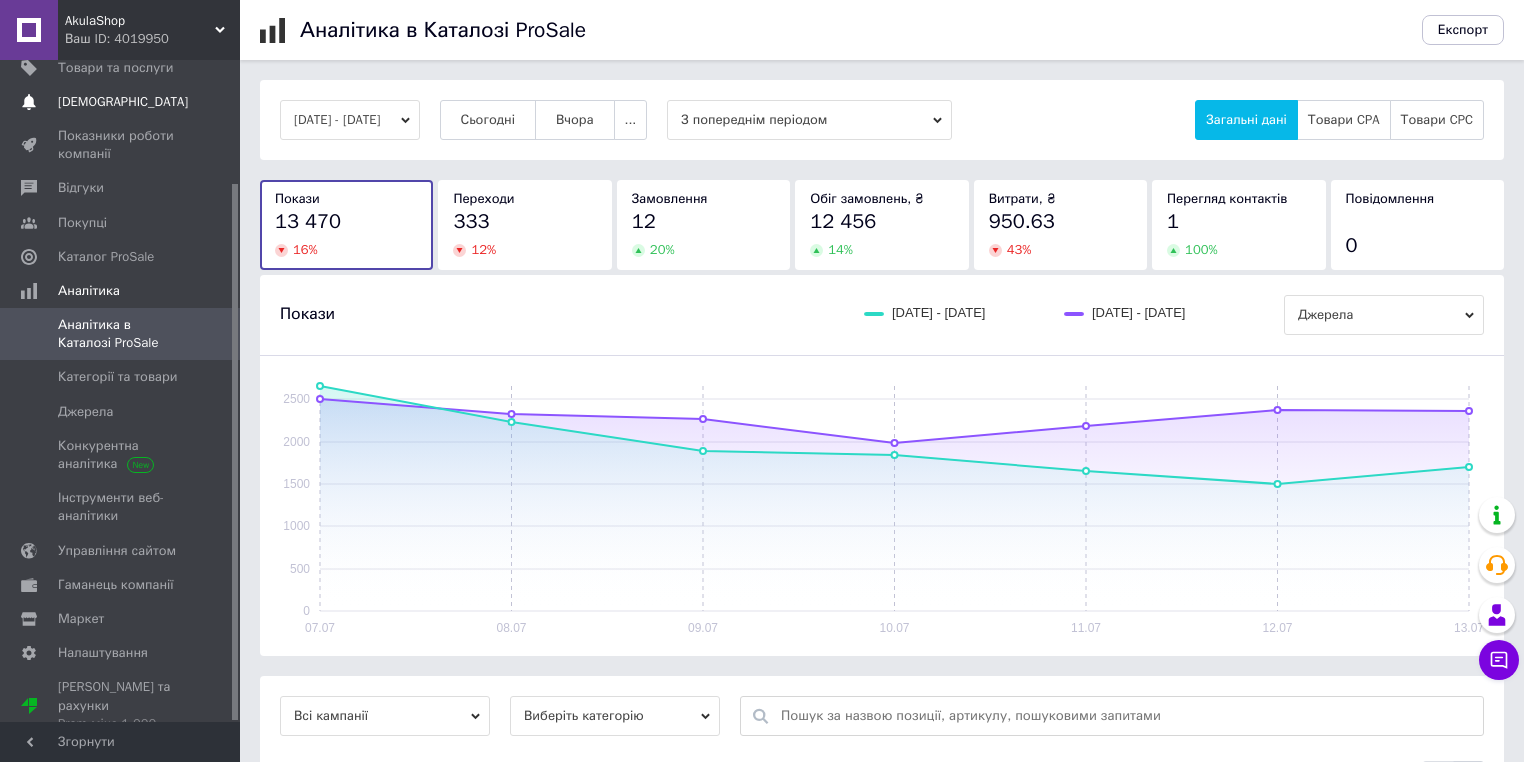 click on "[DEMOGRAPHIC_DATA]" at bounding box center [123, 102] 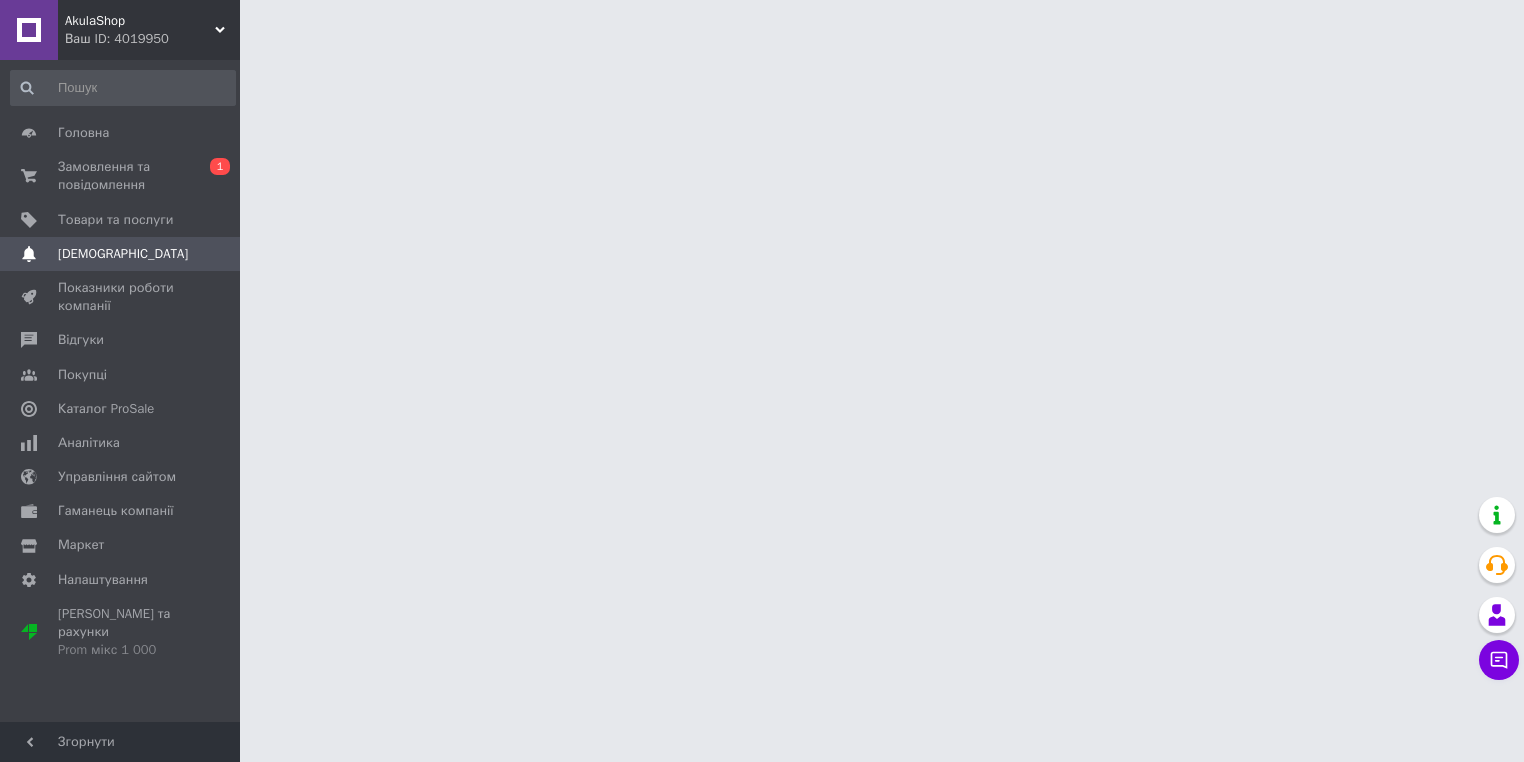 scroll, scrollTop: 0, scrollLeft: 0, axis: both 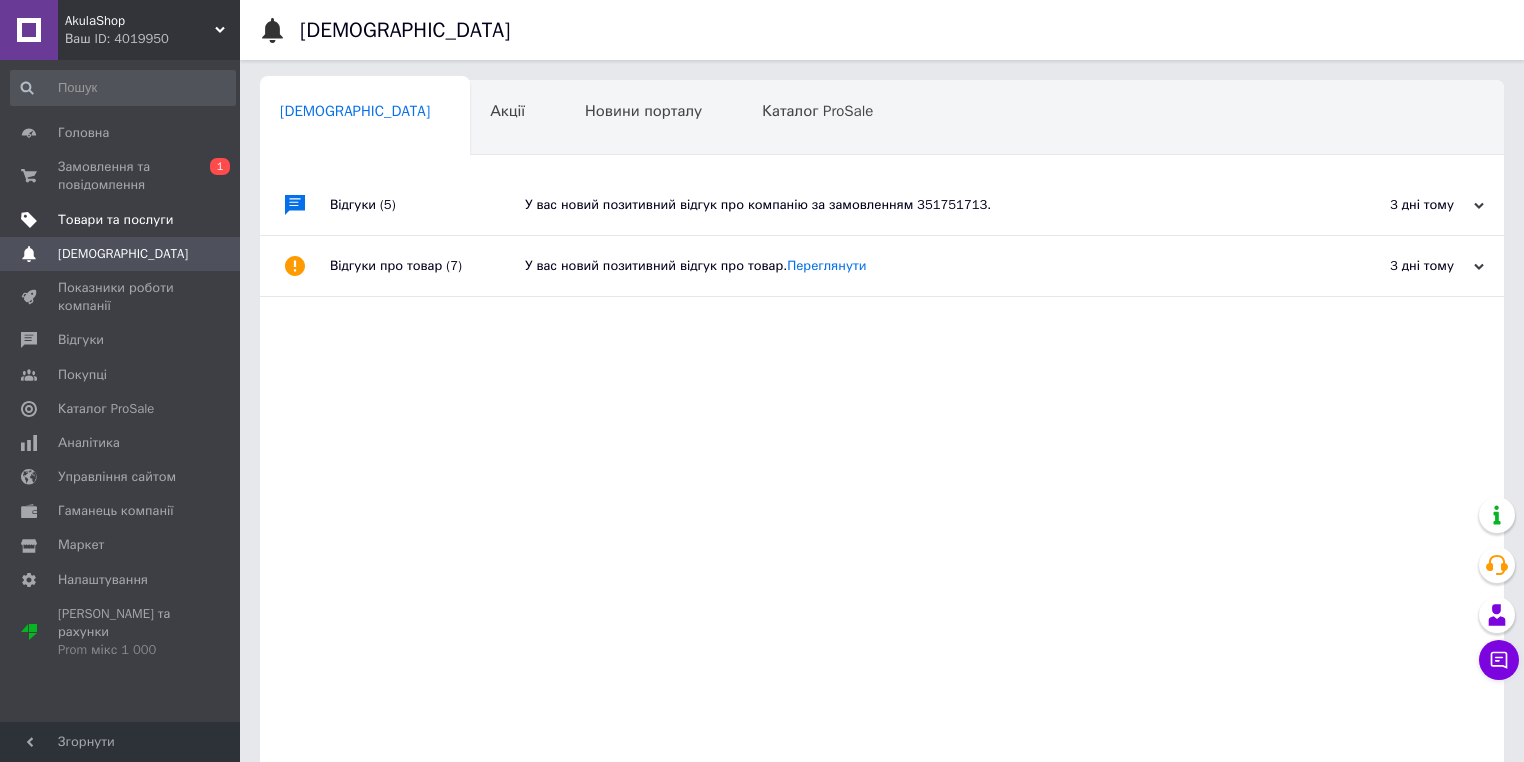 click on "Товари та послуги" at bounding box center (123, 220) 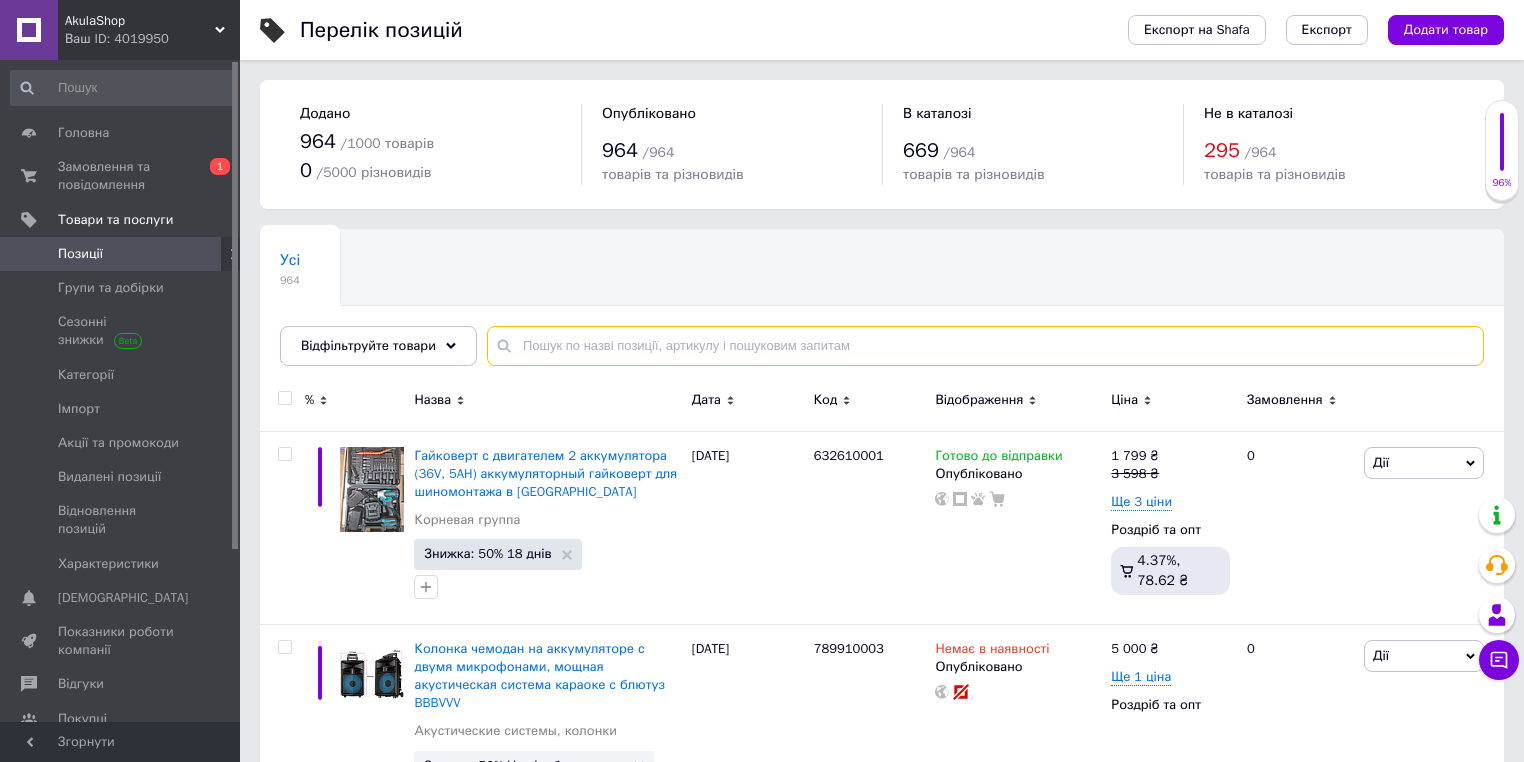 click at bounding box center [985, 346] 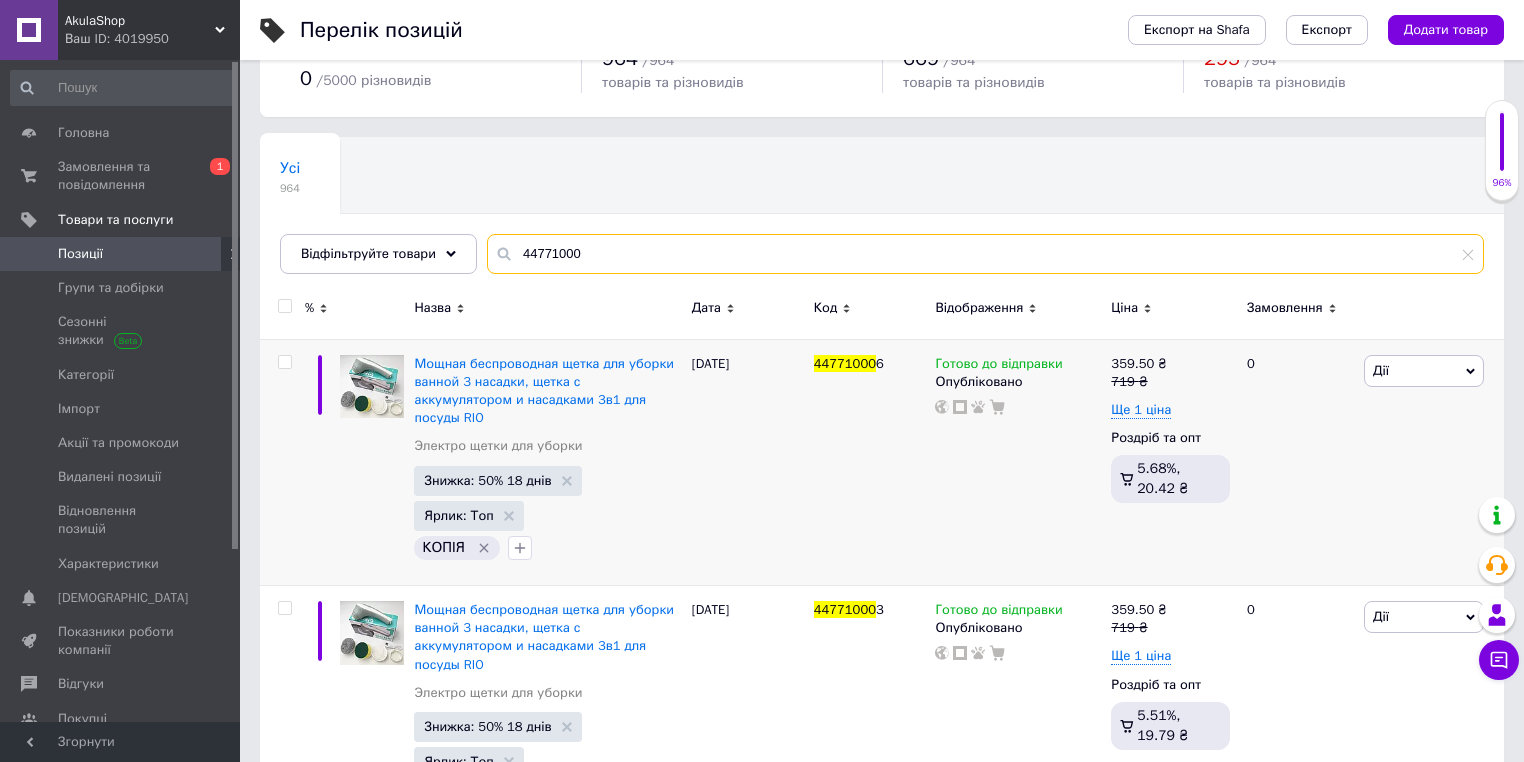 scroll, scrollTop: 160, scrollLeft: 0, axis: vertical 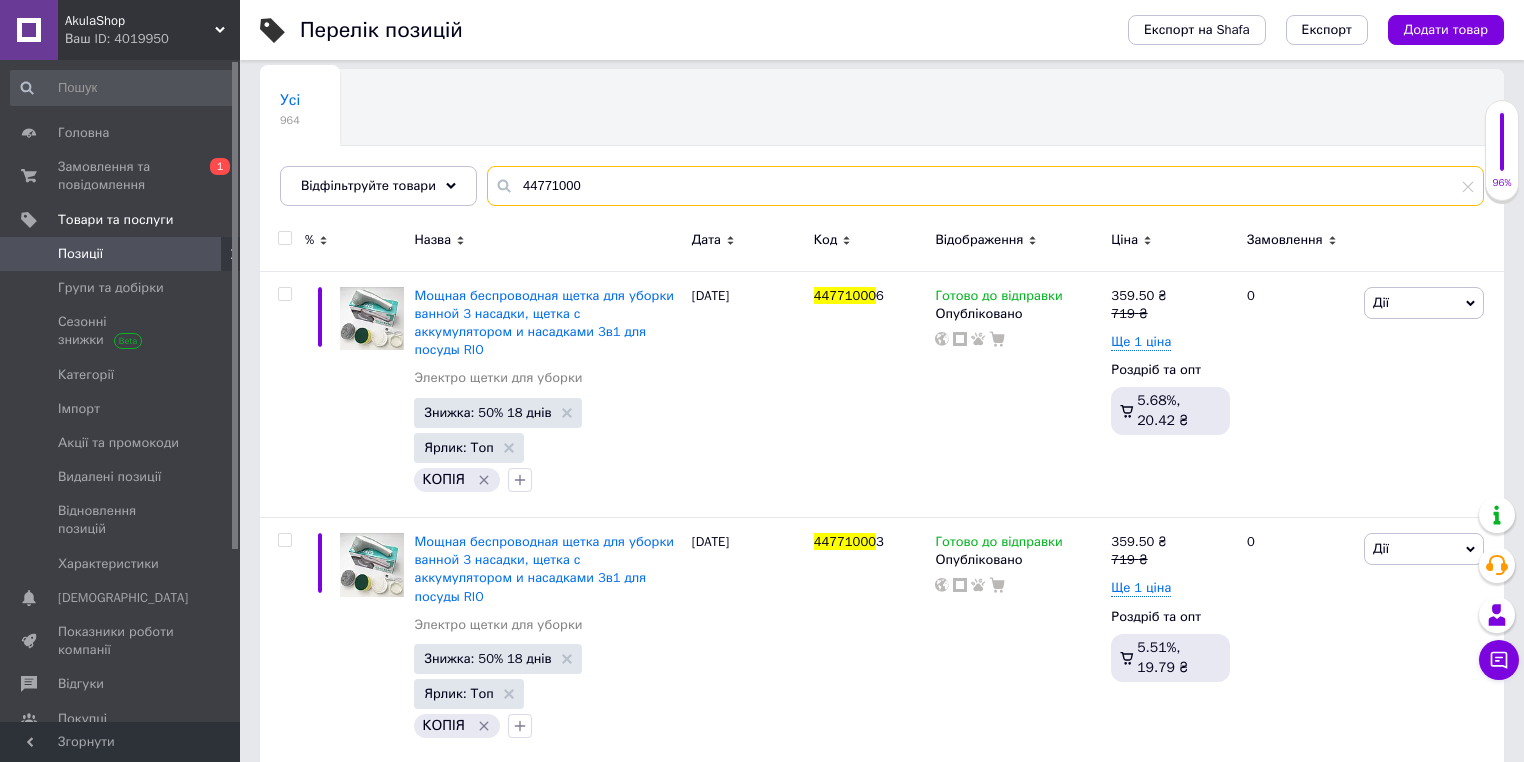 type on "44771000" 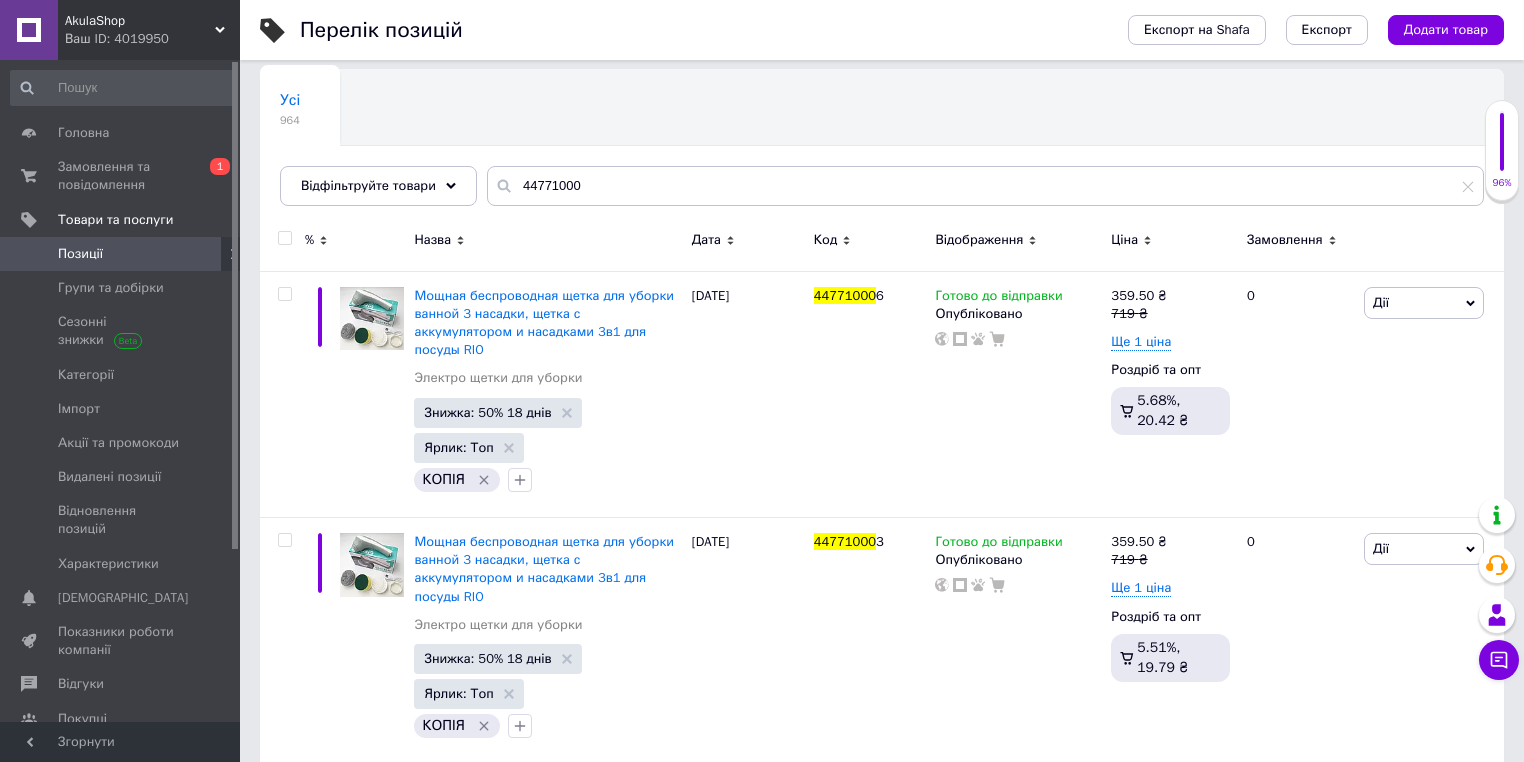 click at bounding box center (285, 238) 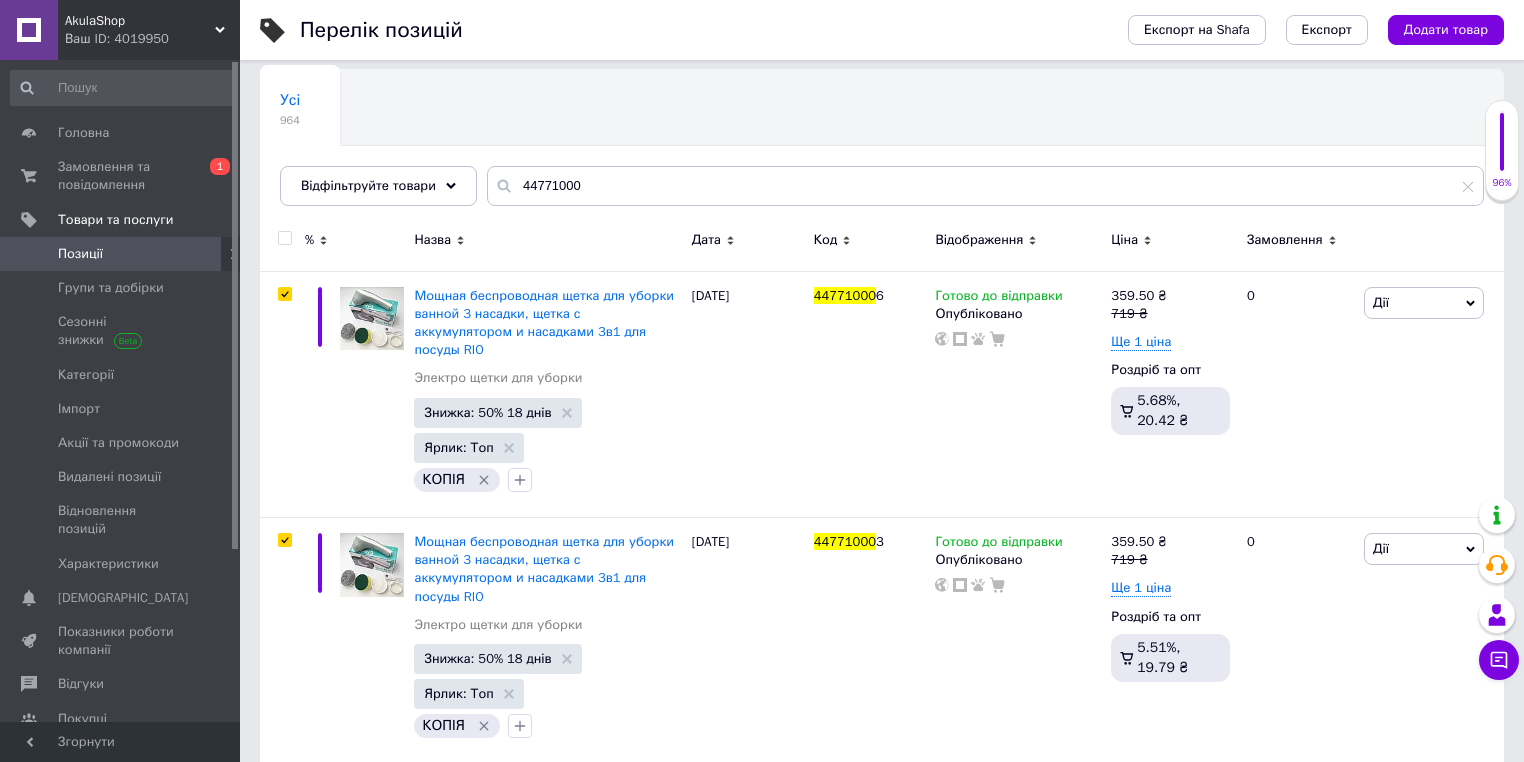 checkbox on "true" 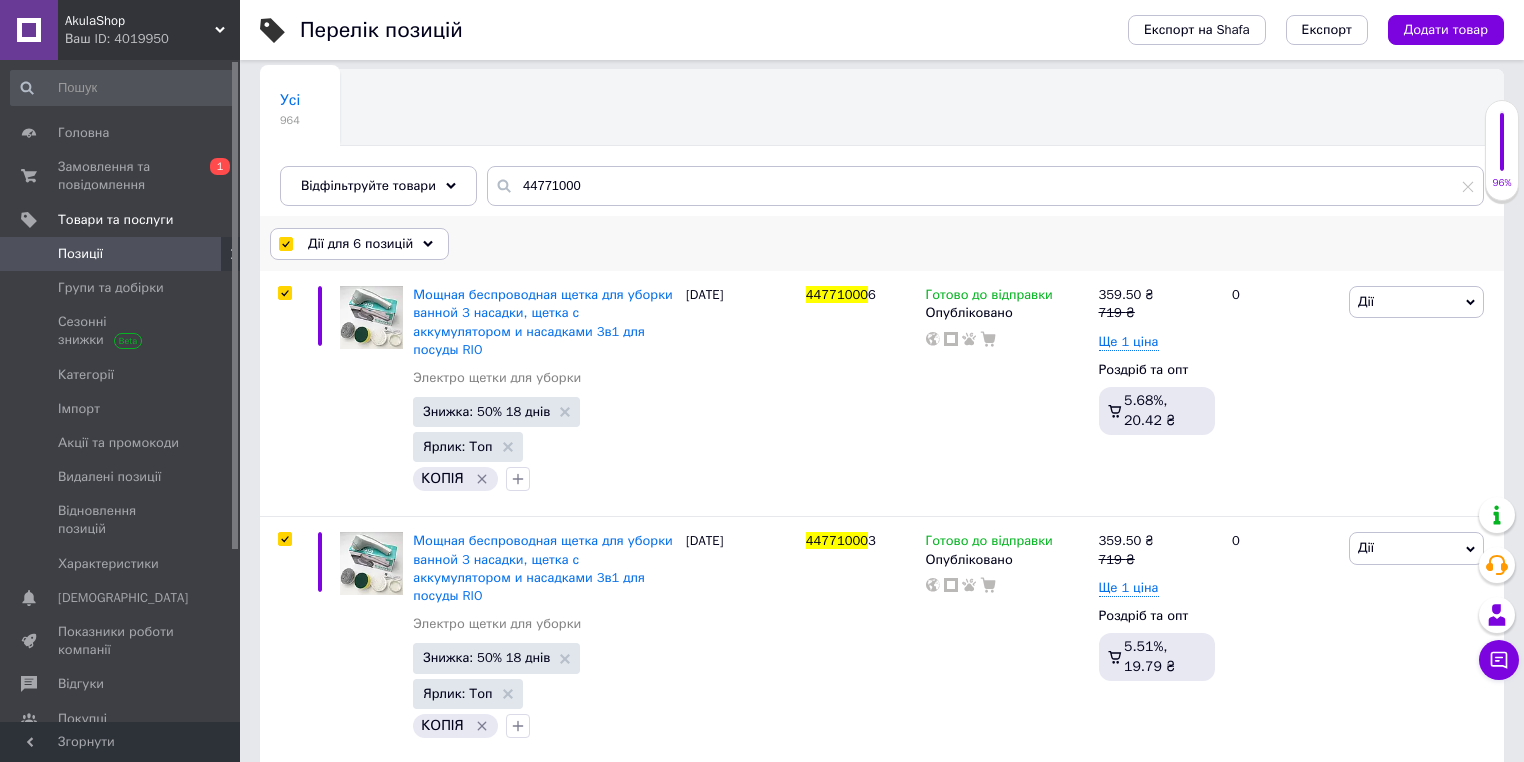 click on "Дії для 6 позицій" at bounding box center (360, 244) 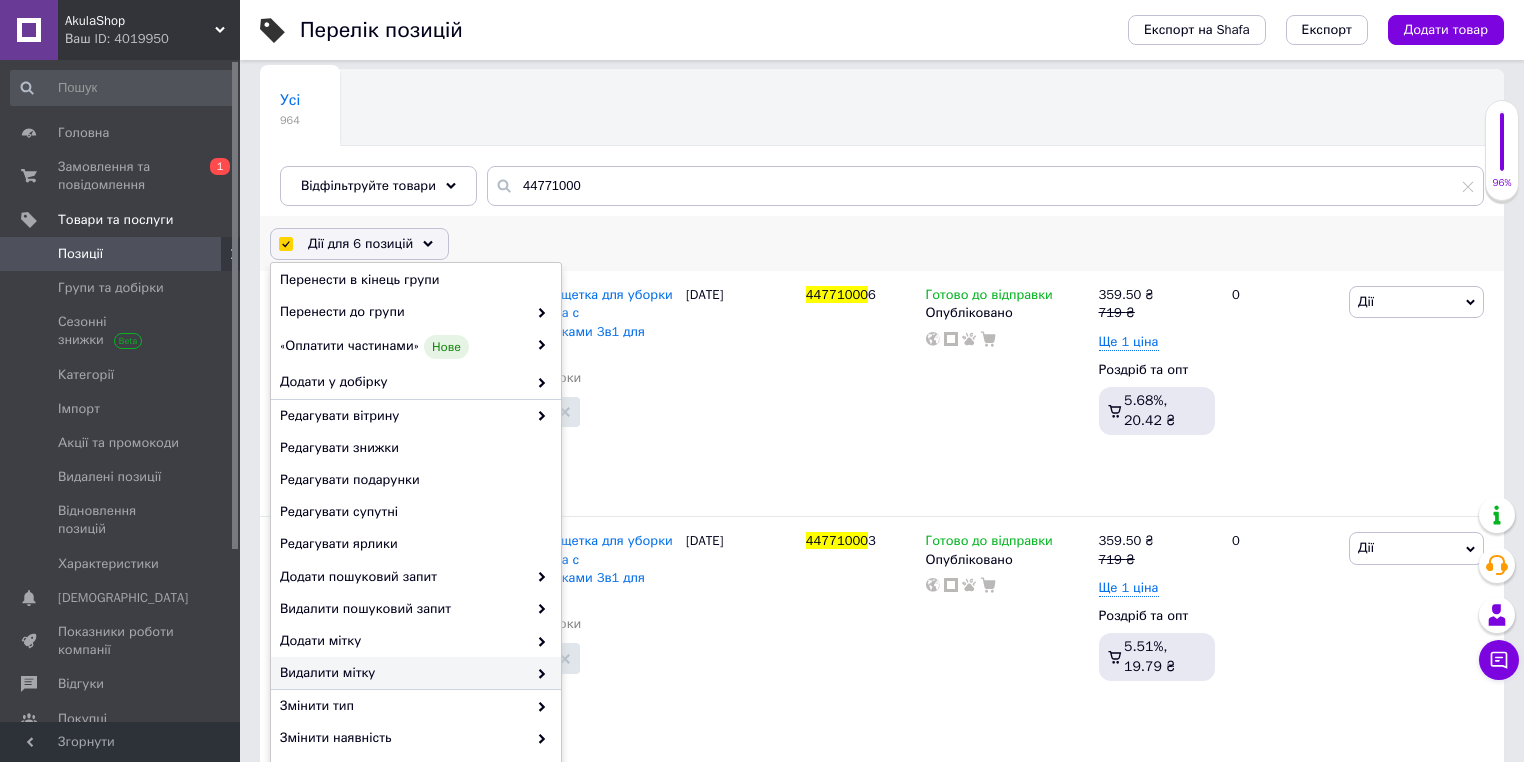 scroll, scrollTop: 145, scrollLeft: 0, axis: vertical 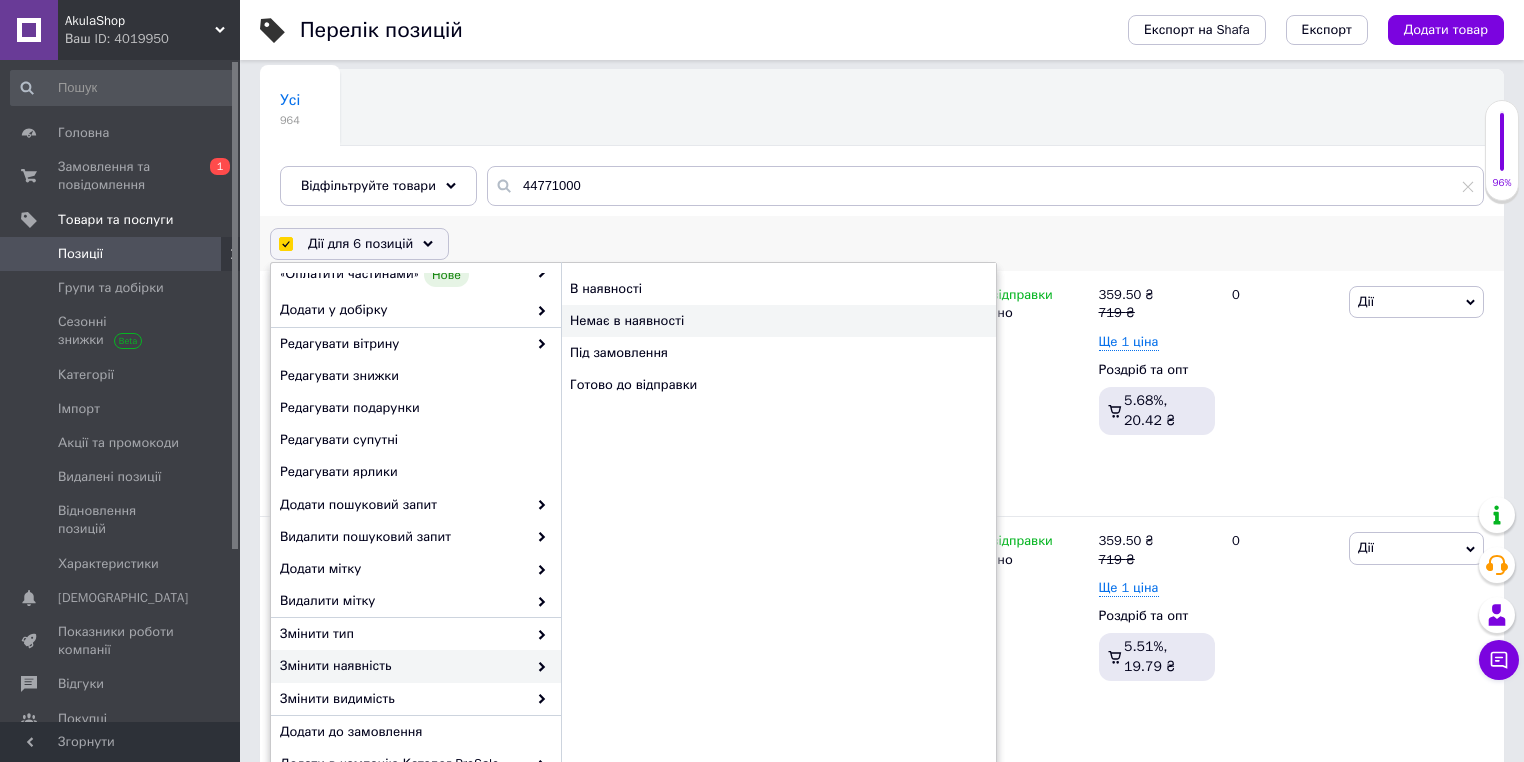 click on "Немає в наявності" at bounding box center [778, 321] 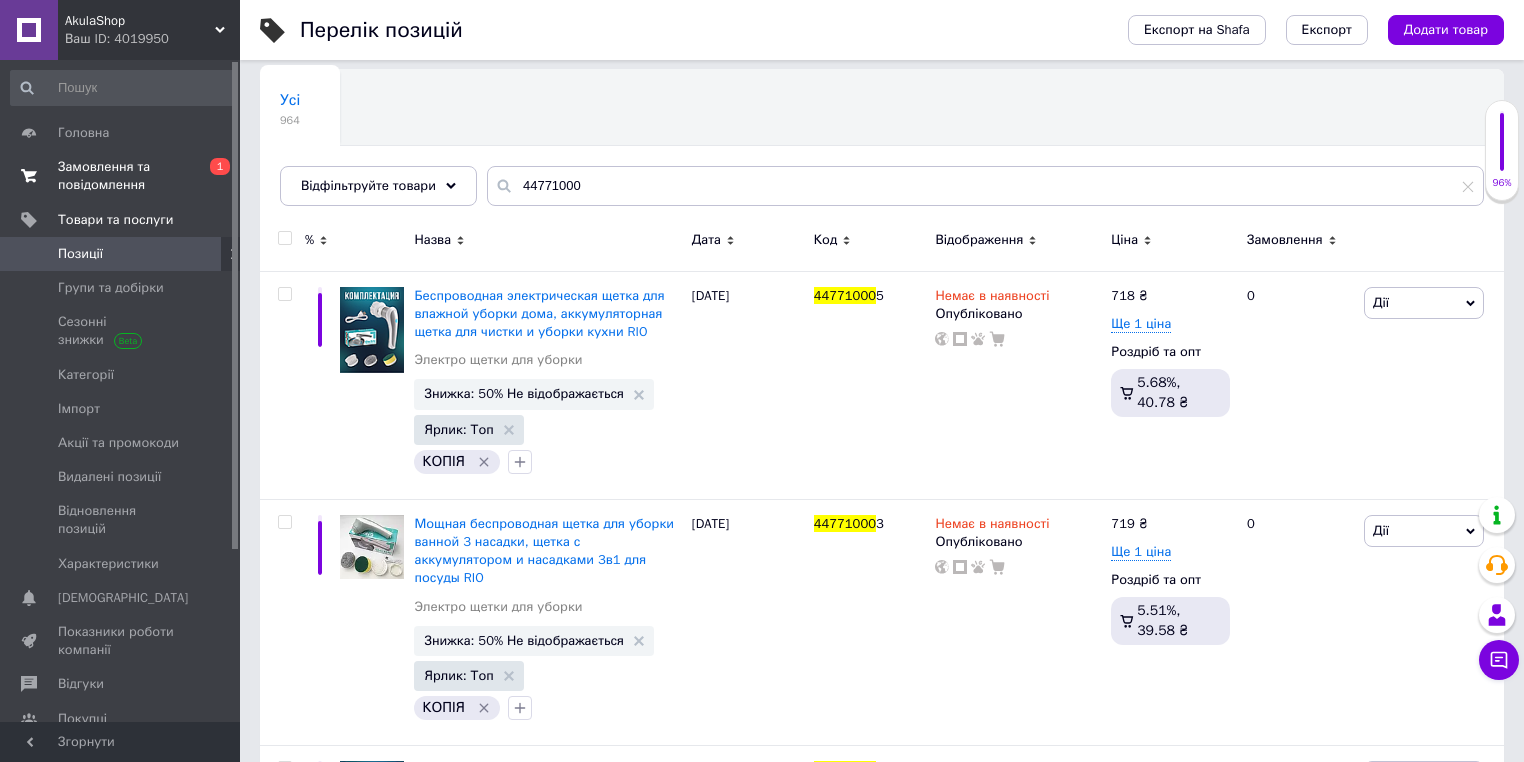 click on "Замовлення та повідомлення" at bounding box center (121, 176) 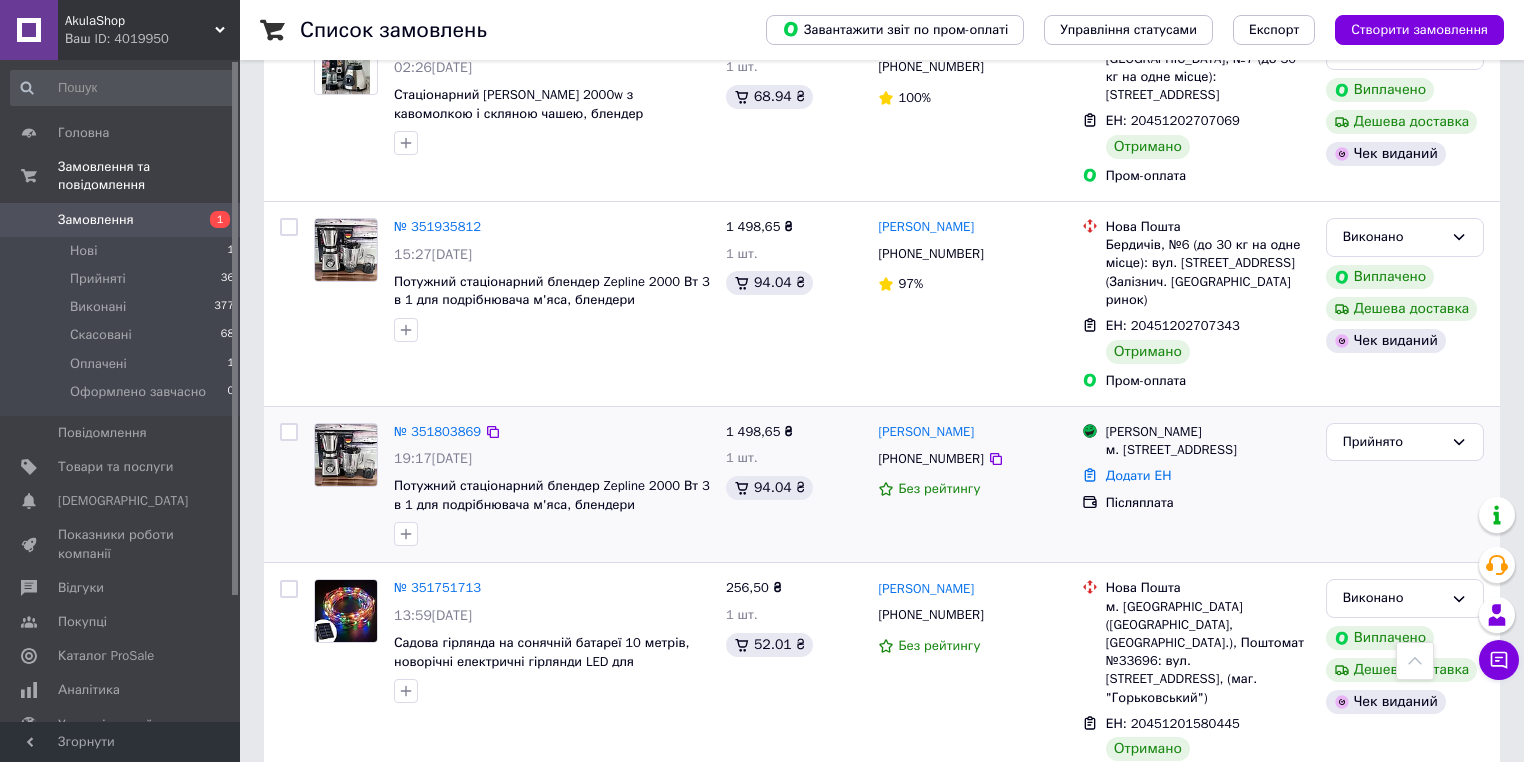 scroll, scrollTop: 1280, scrollLeft: 0, axis: vertical 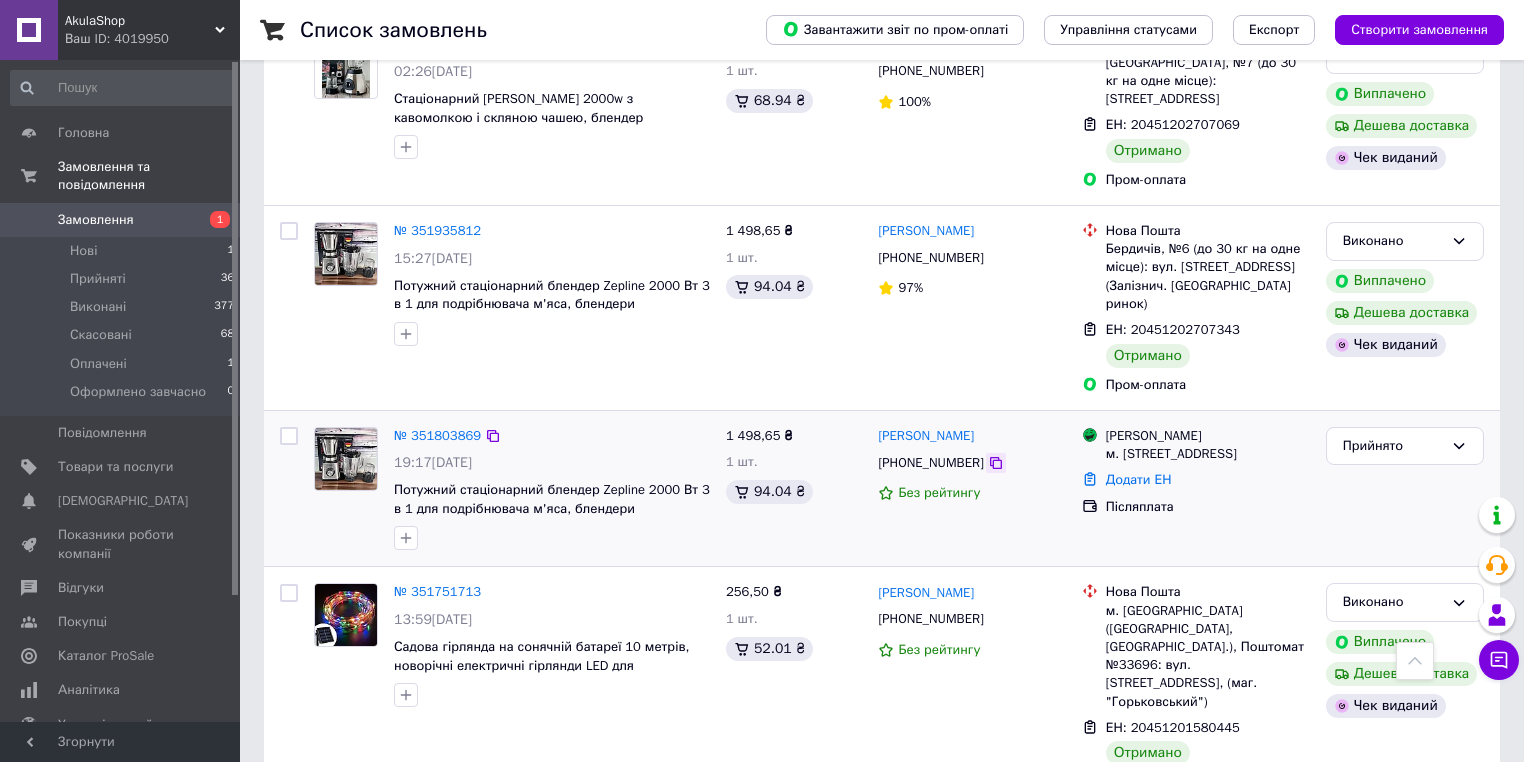 click 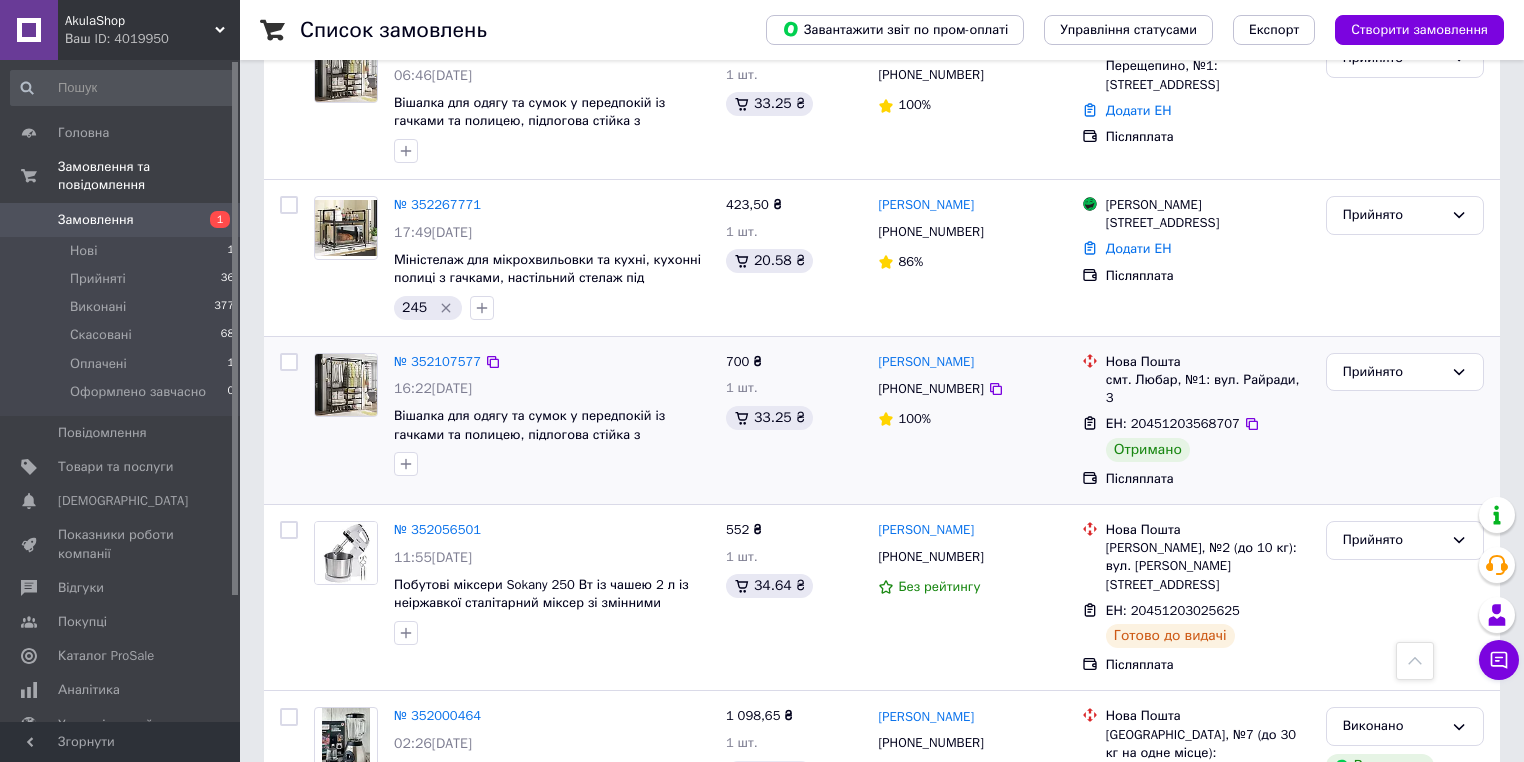 scroll, scrollTop: 480, scrollLeft: 0, axis: vertical 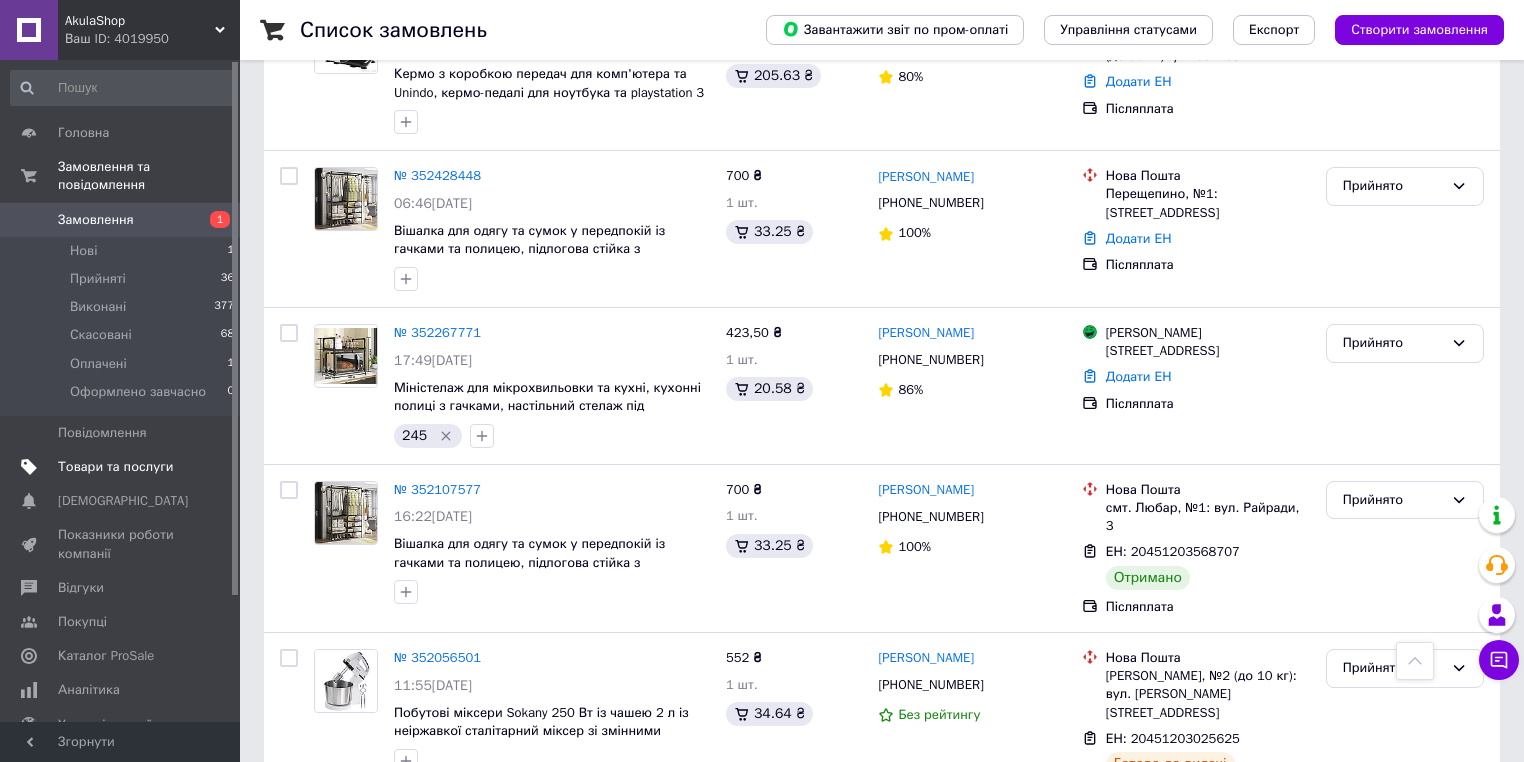 click on "Товари та послуги" at bounding box center [115, 467] 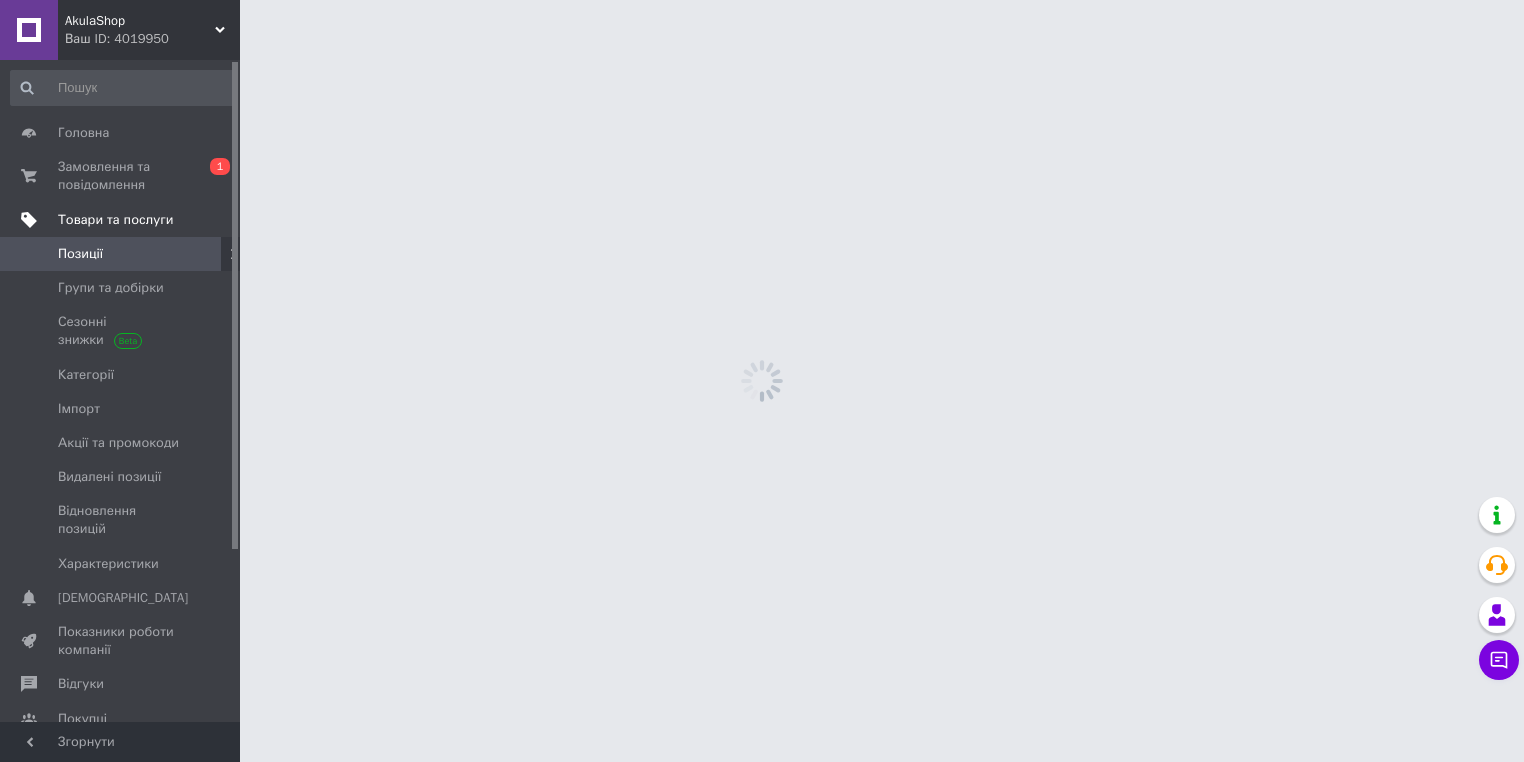 scroll, scrollTop: 0, scrollLeft: 0, axis: both 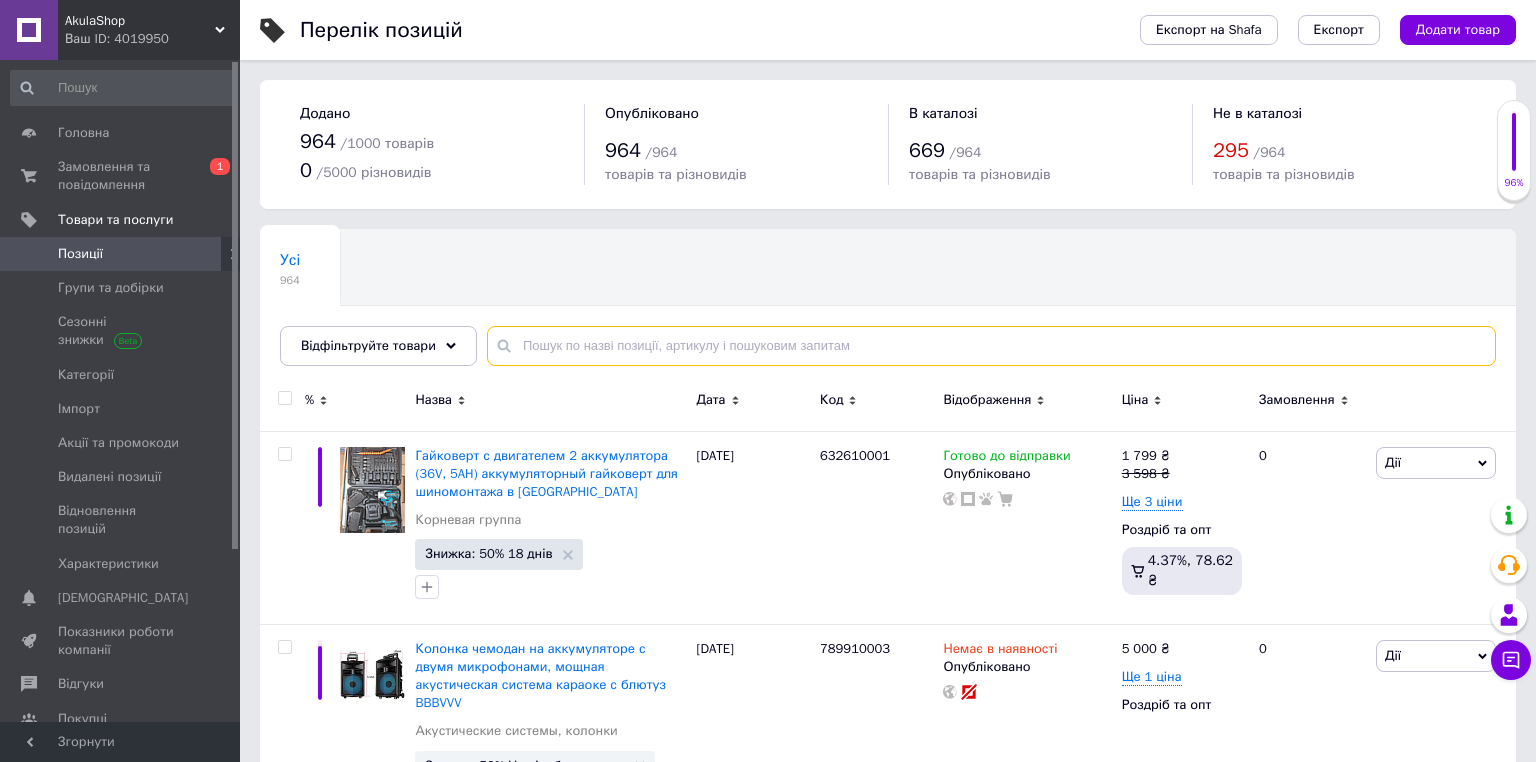 click at bounding box center [991, 346] 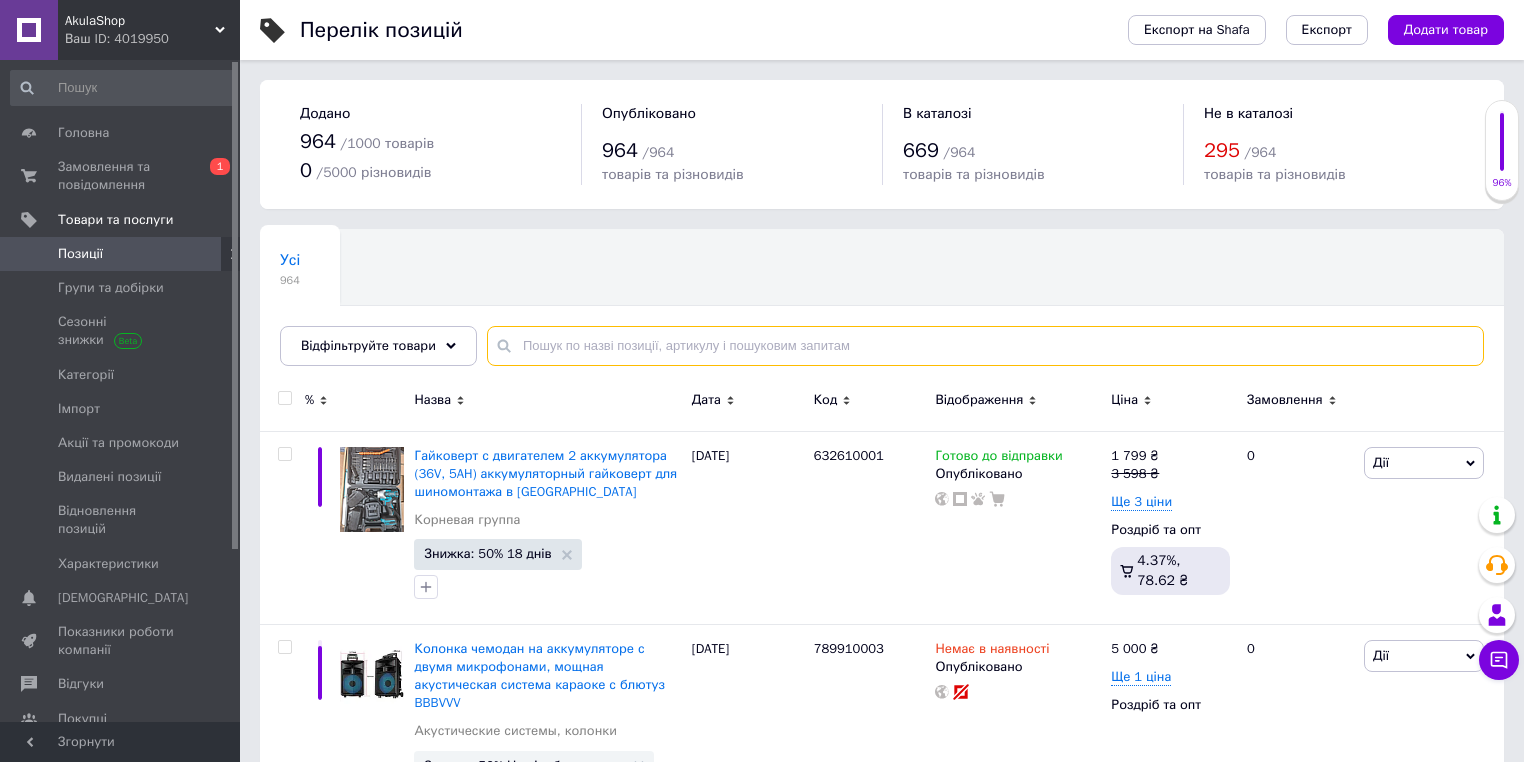 paste on "82069000" 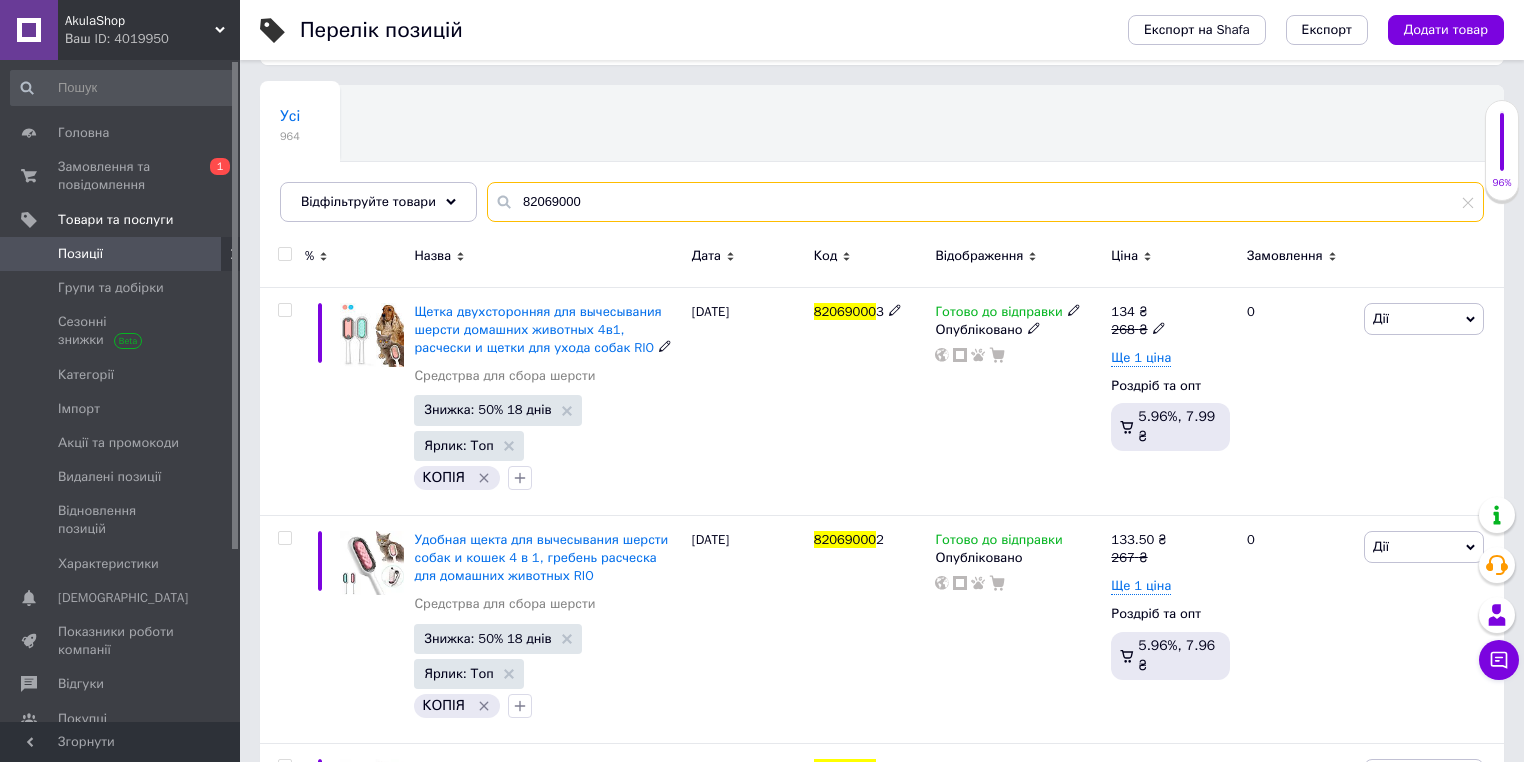 scroll, scrollTop: 160, scrollLeft: 0, axis: vertical 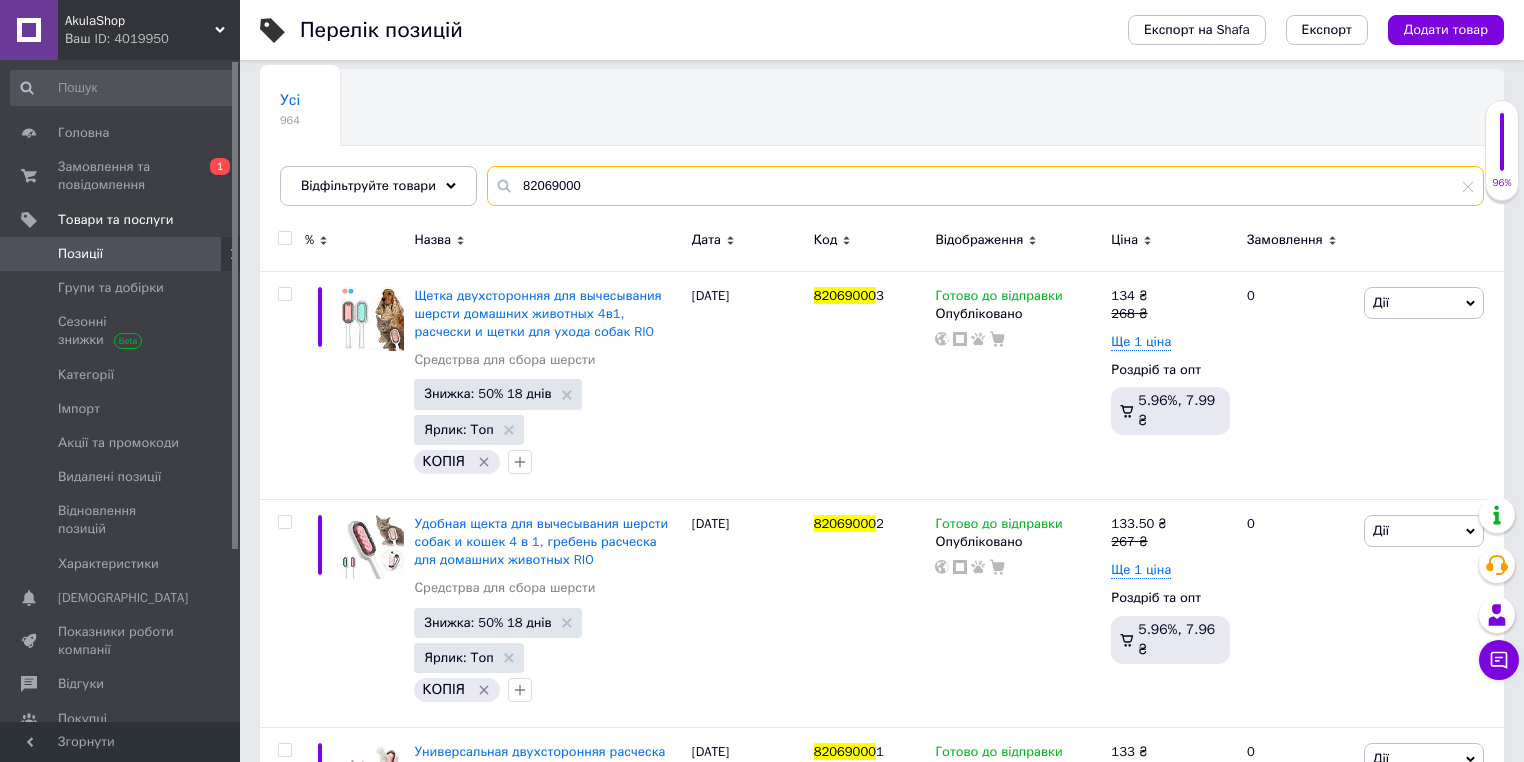 type on "82069000" 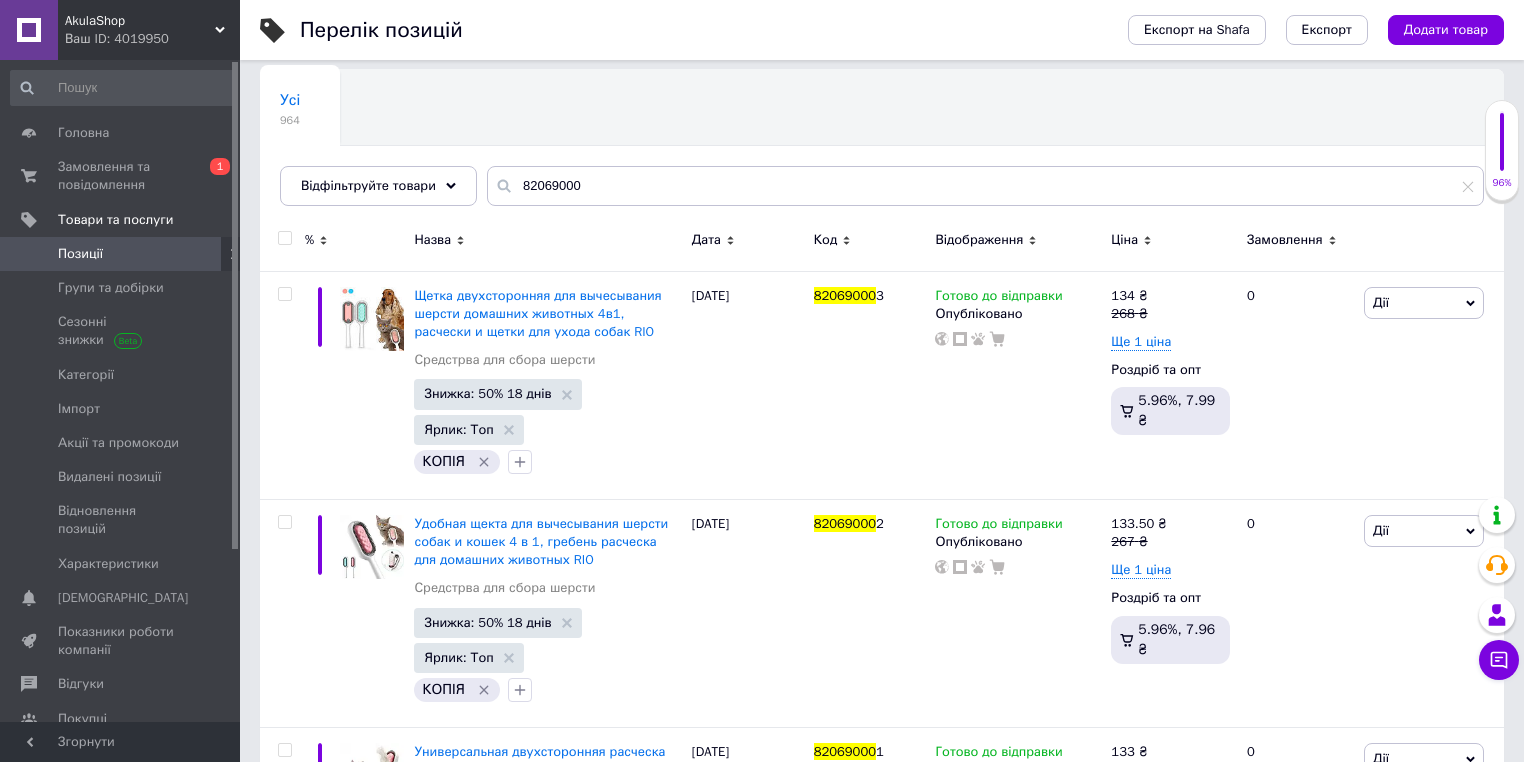 click at bounding box center (284, 238) 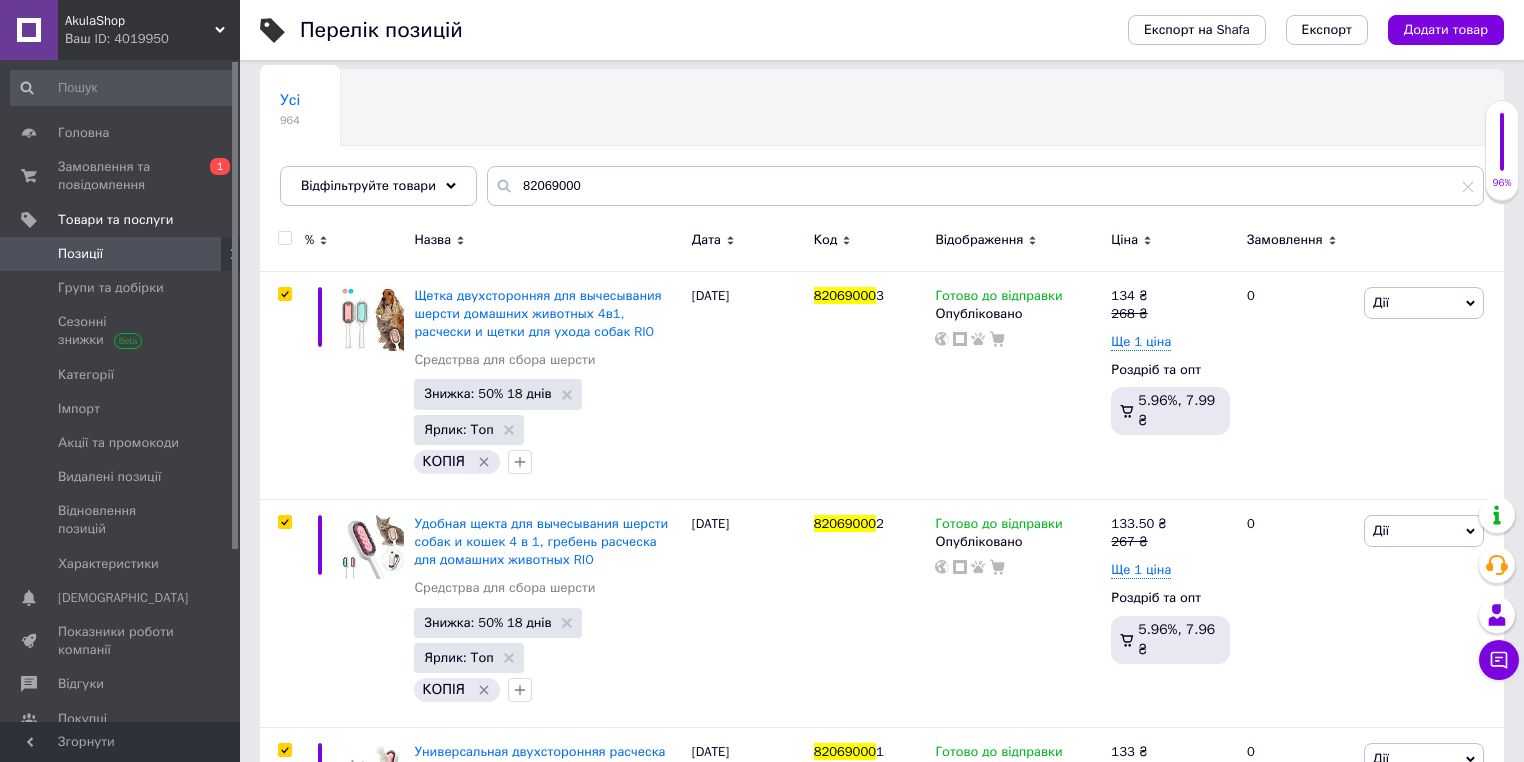 checkbox on "true" 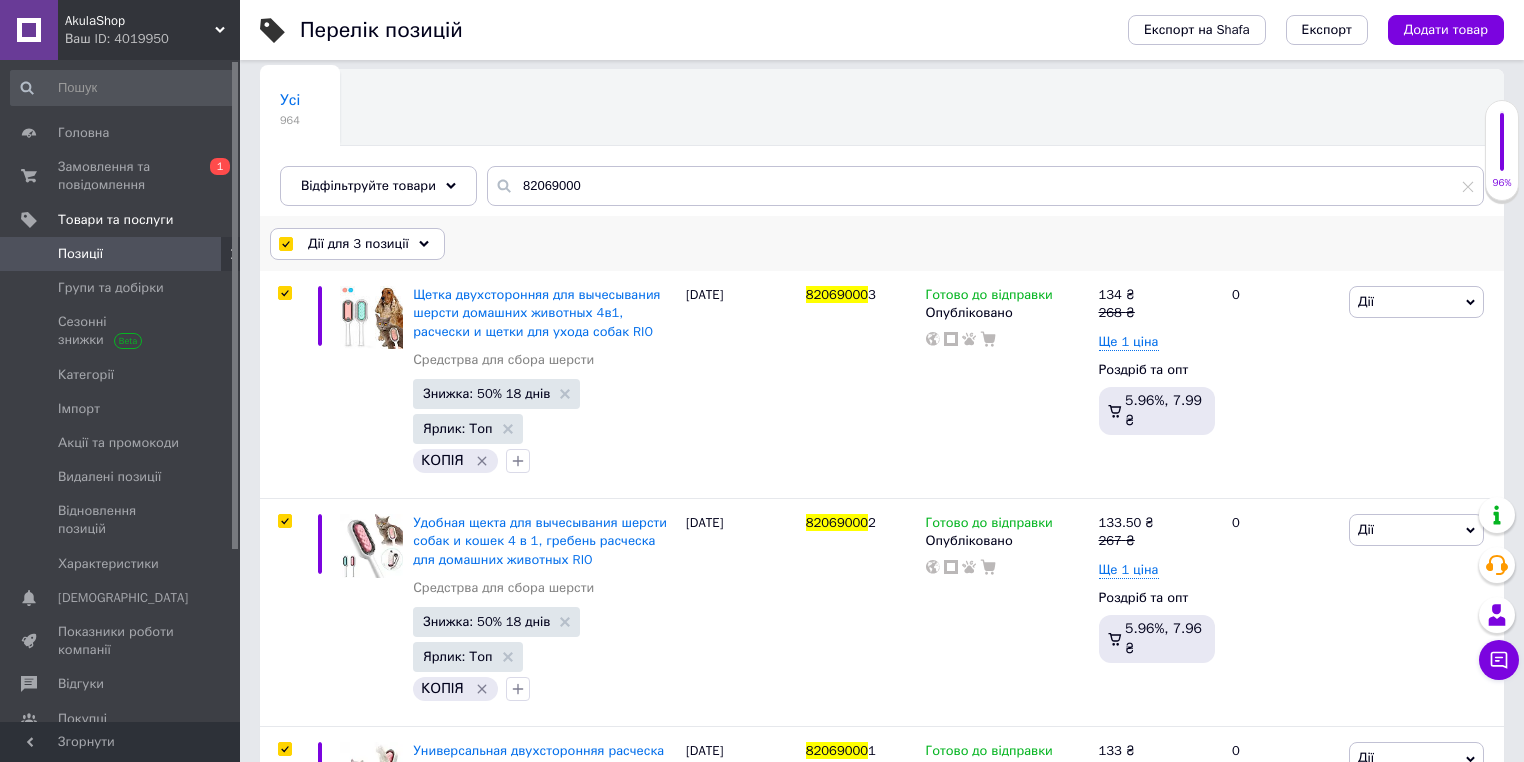 click on "Дії для 3 позиції" at bounding box center [358, 244] 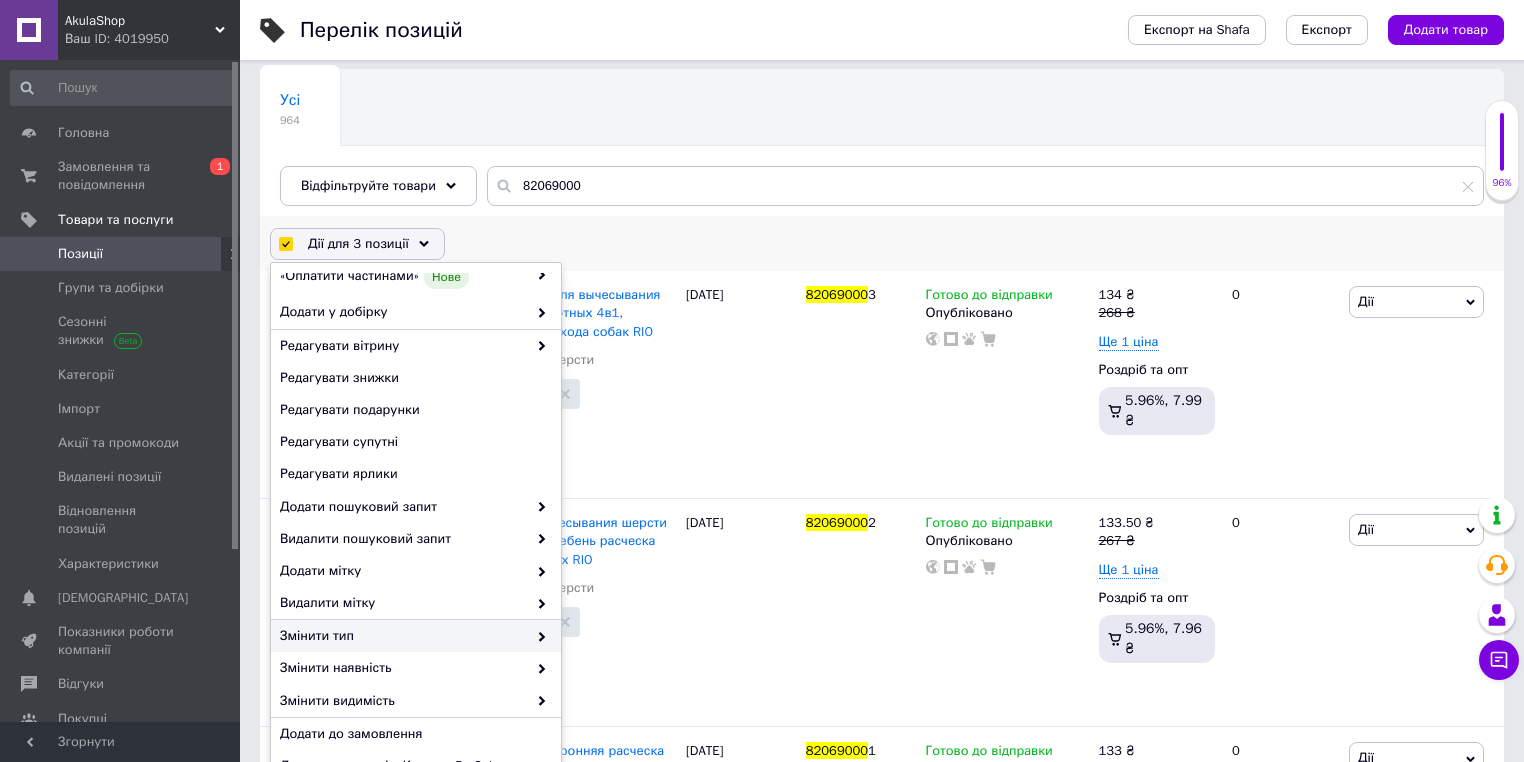 scroll, scrollTop: 145, scrollLeft: 0, axis: vertical 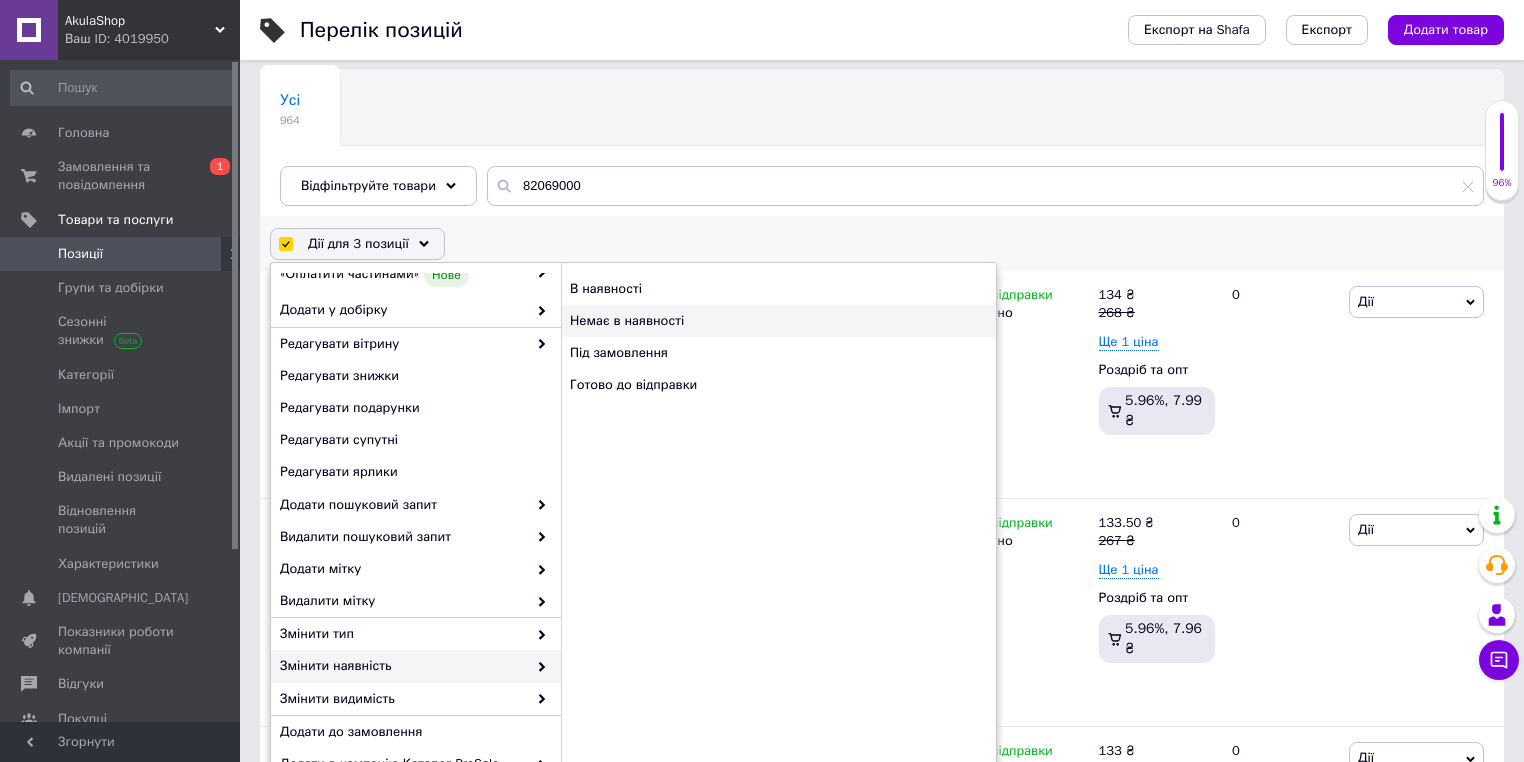 click on "Немає в наявності" at bounding box center (778, 321) 